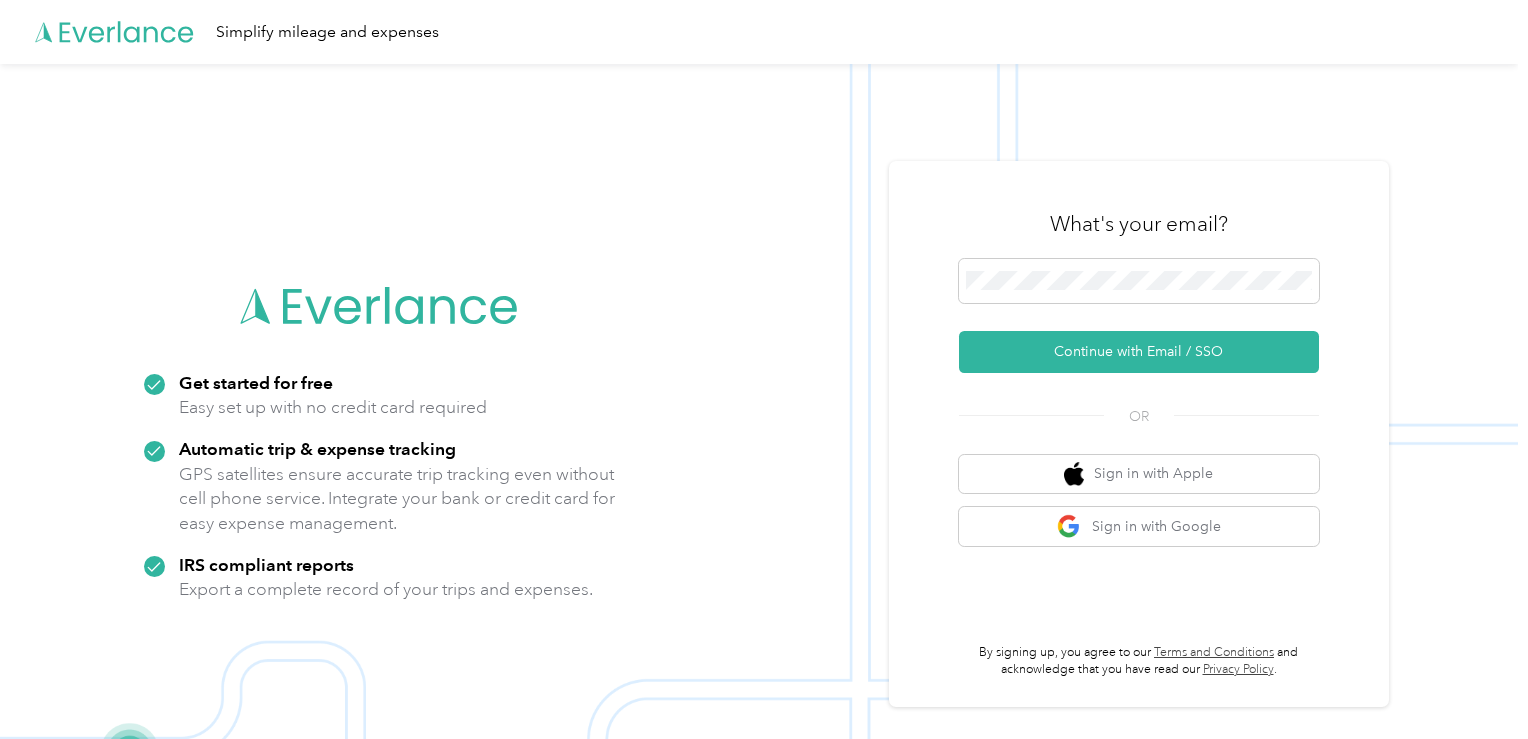 scroll, scrollTop: 0, scrollLeft: 0, axis: both 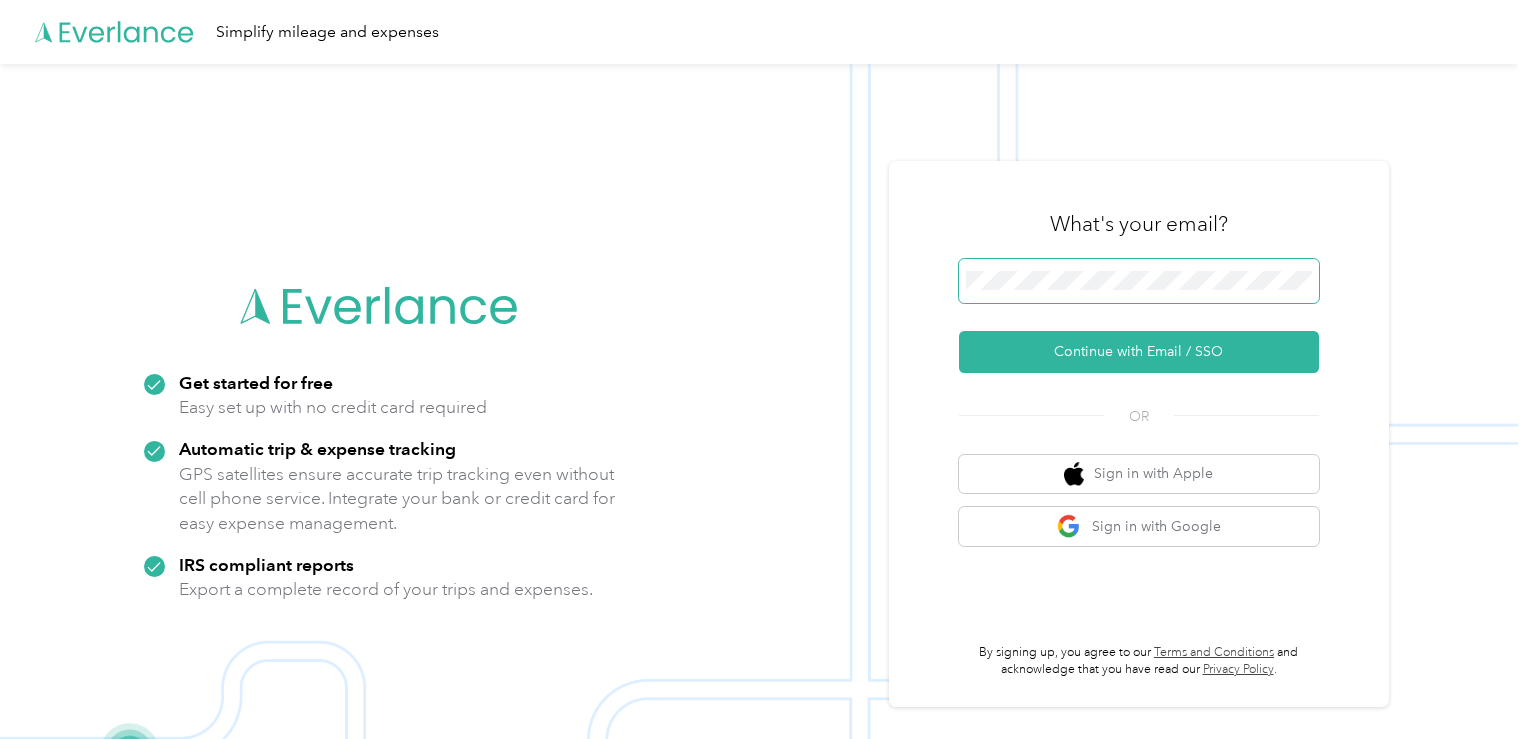 click on "Continue with Email / SSO" at bounding box center [1139, 352] 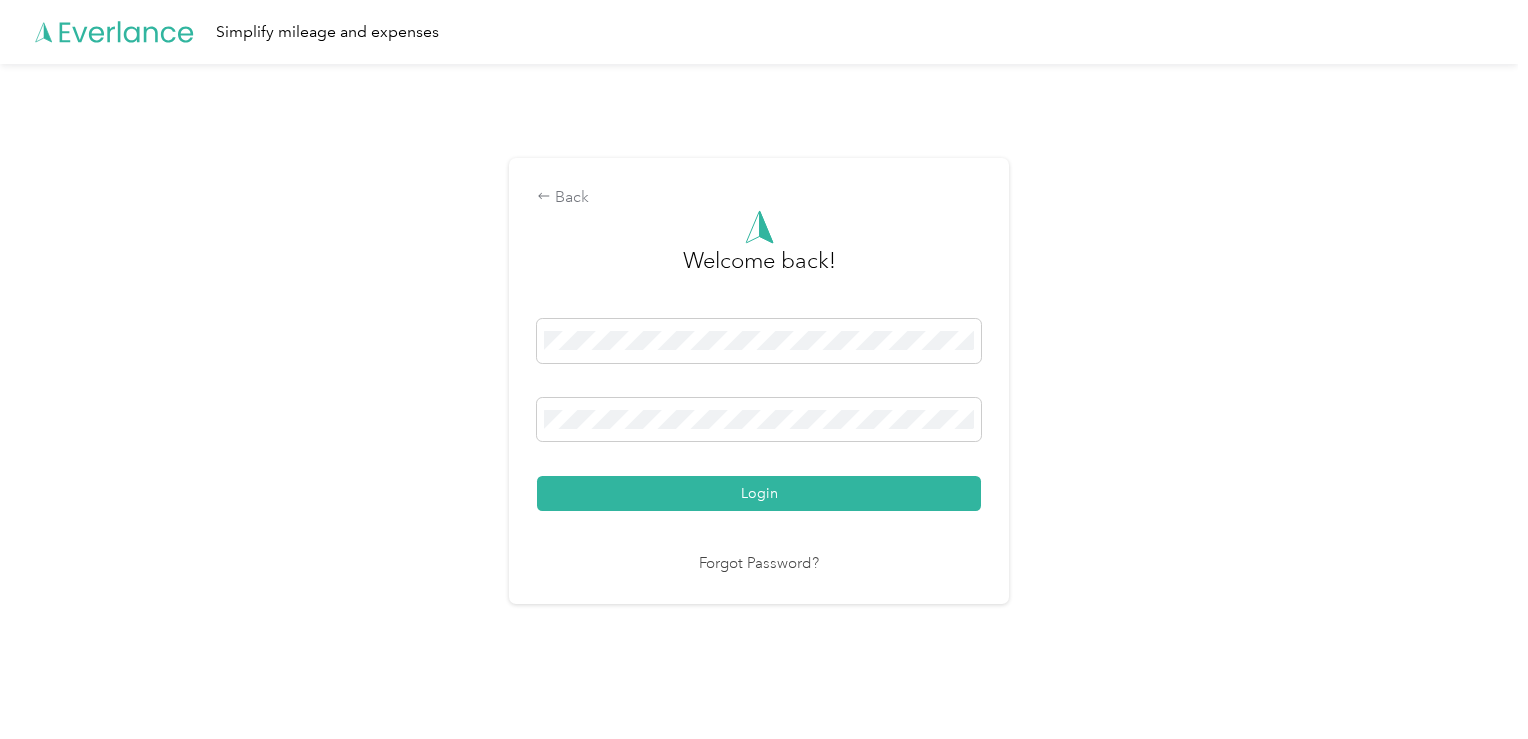 click on "Login" at bounding box center [759, 415] 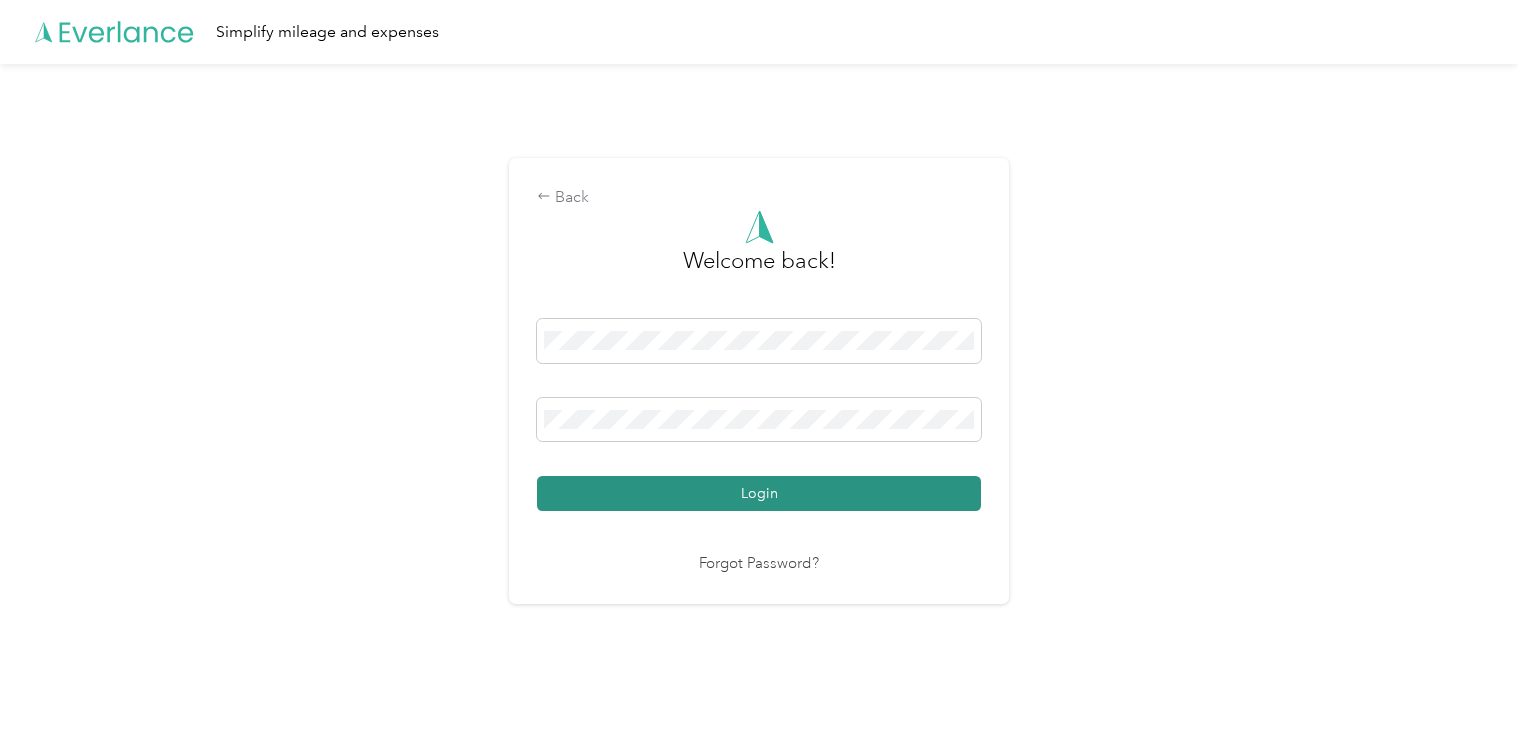 click on "Login" at bounding box center [759, 493] 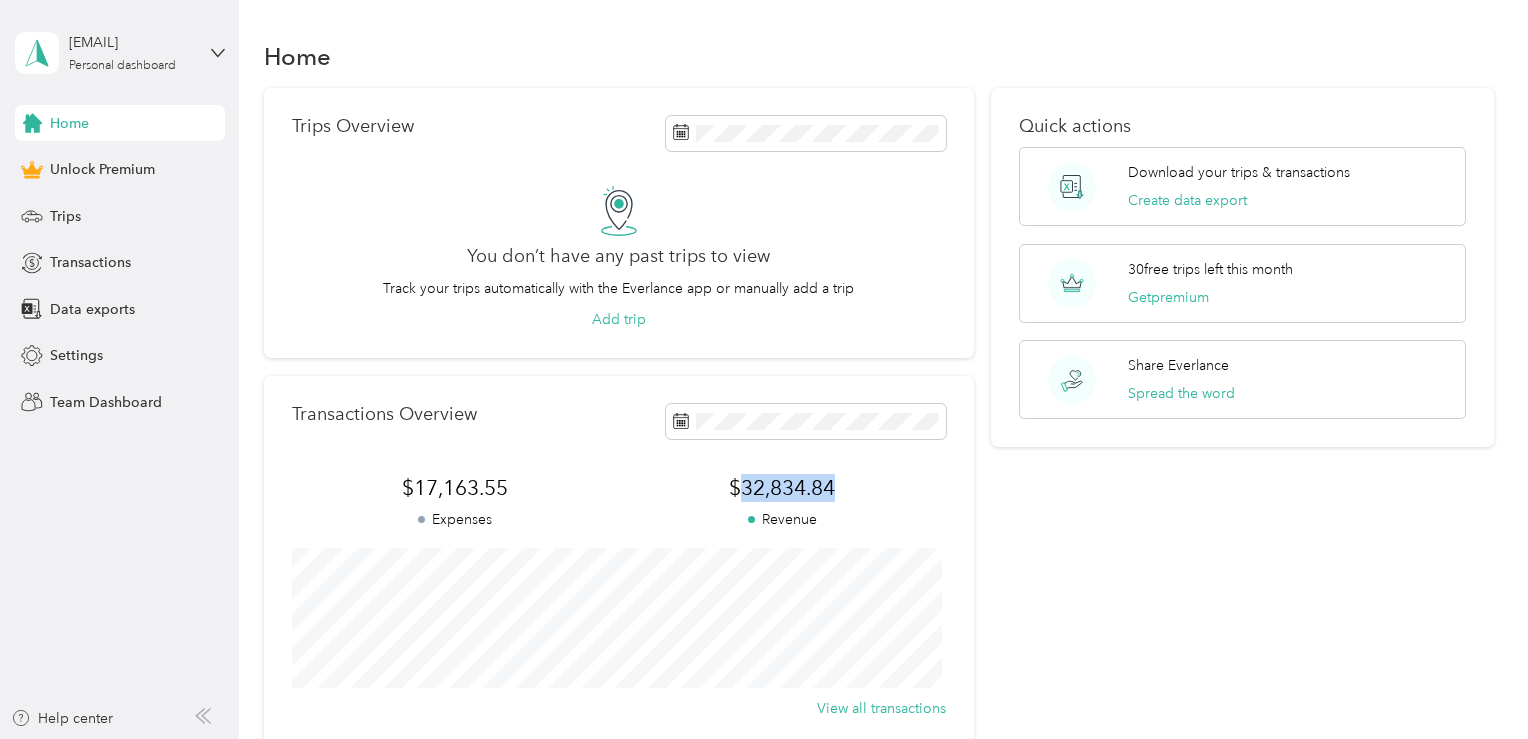 drag, startPoint x: 847, startPoint y: 497, endPoint x: 741, endPoint y: 491, distance: 106.16968 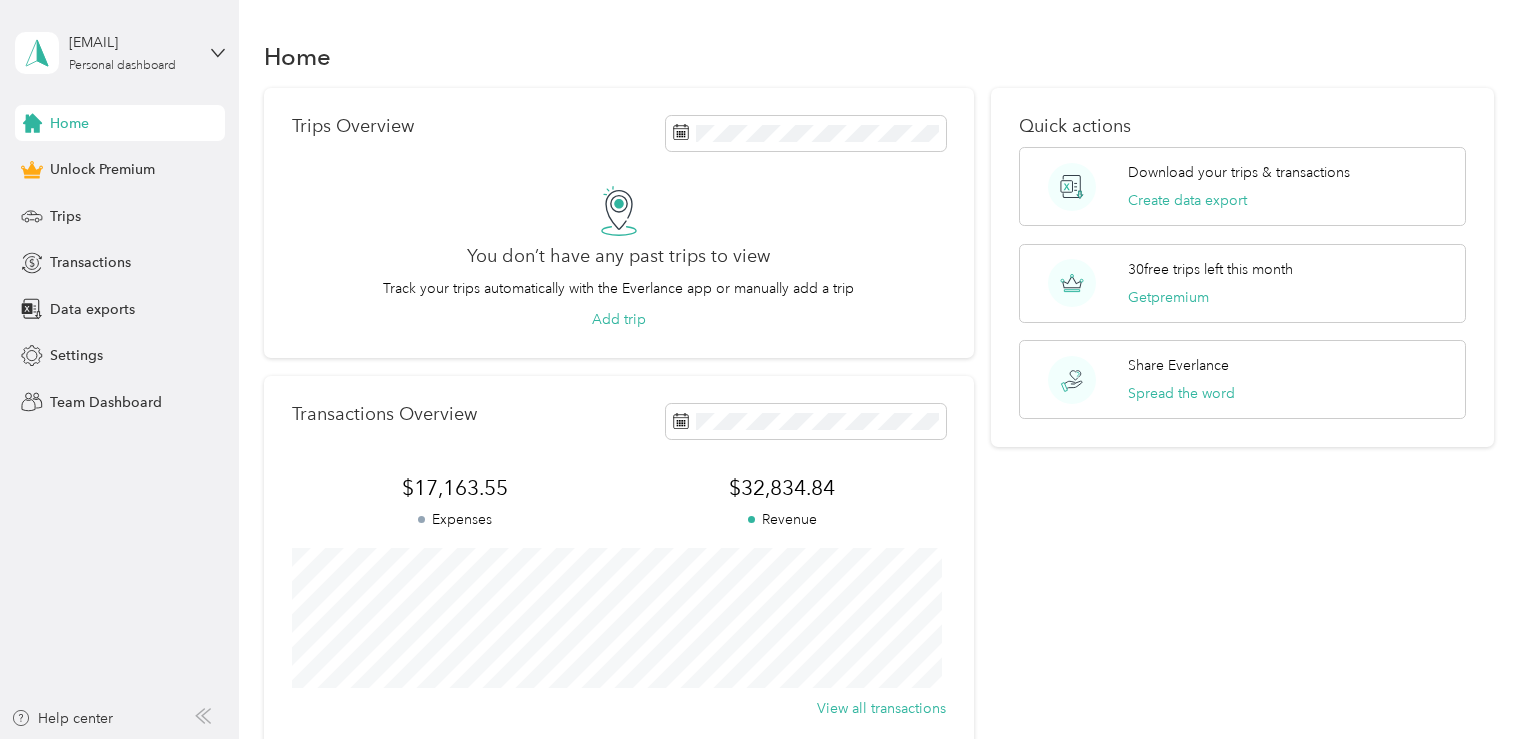 click on "You don’t have any past trips to view  Track your trips automatically with the Everlance app or manually add a trip Add trip" at bounding box center (619, 258) 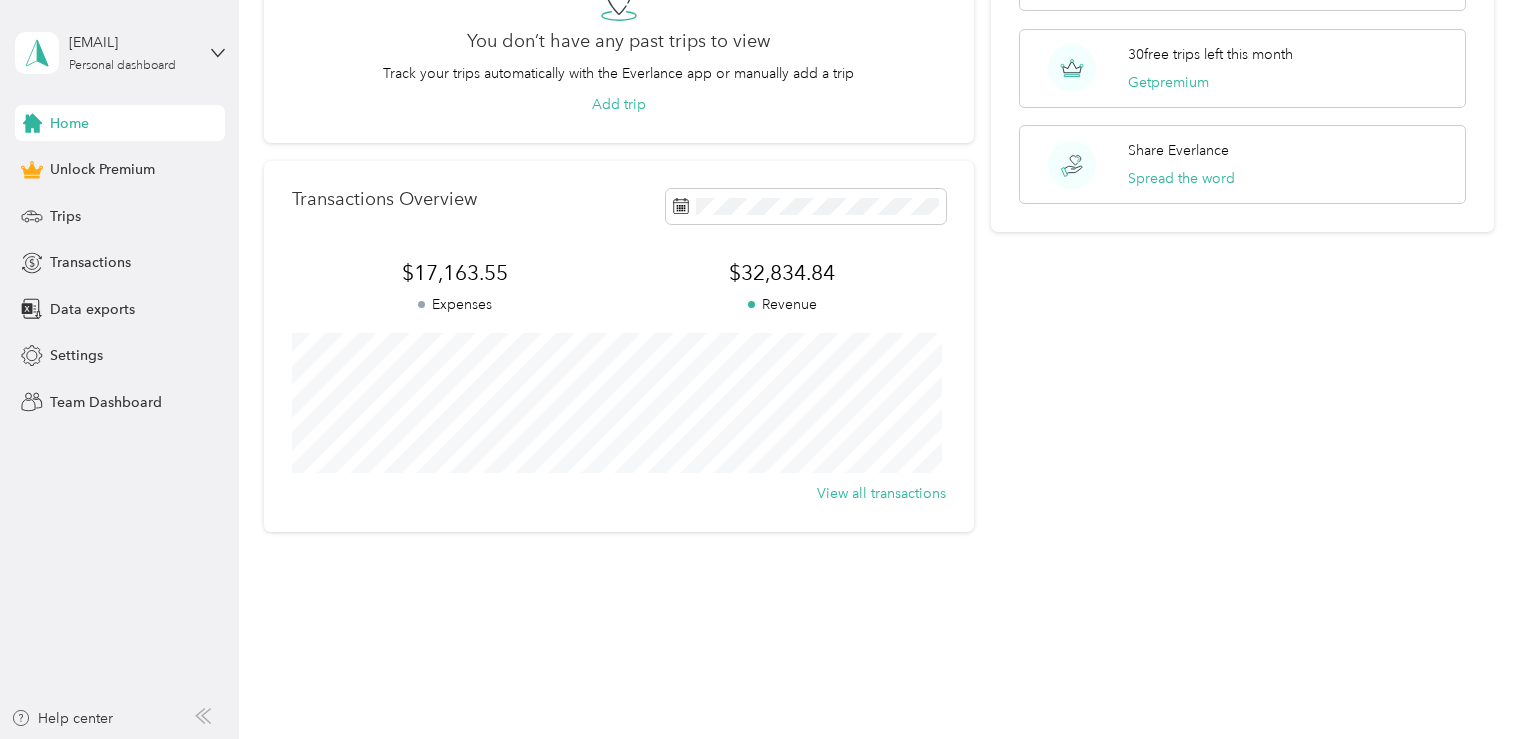 click on "Home Trips Overview You don’t have any past trips to view  Track your trips automatically with the Everlance app or manually add a trip Add trip Transactions Overview $17,163.55 Expenses $32,834.84 Revenue View all transactions Quick actions Download your trips & transactions Create data export 30  free trips left this month Get  premium Share Everlance Spread the word" at bounding box center (878, 213) 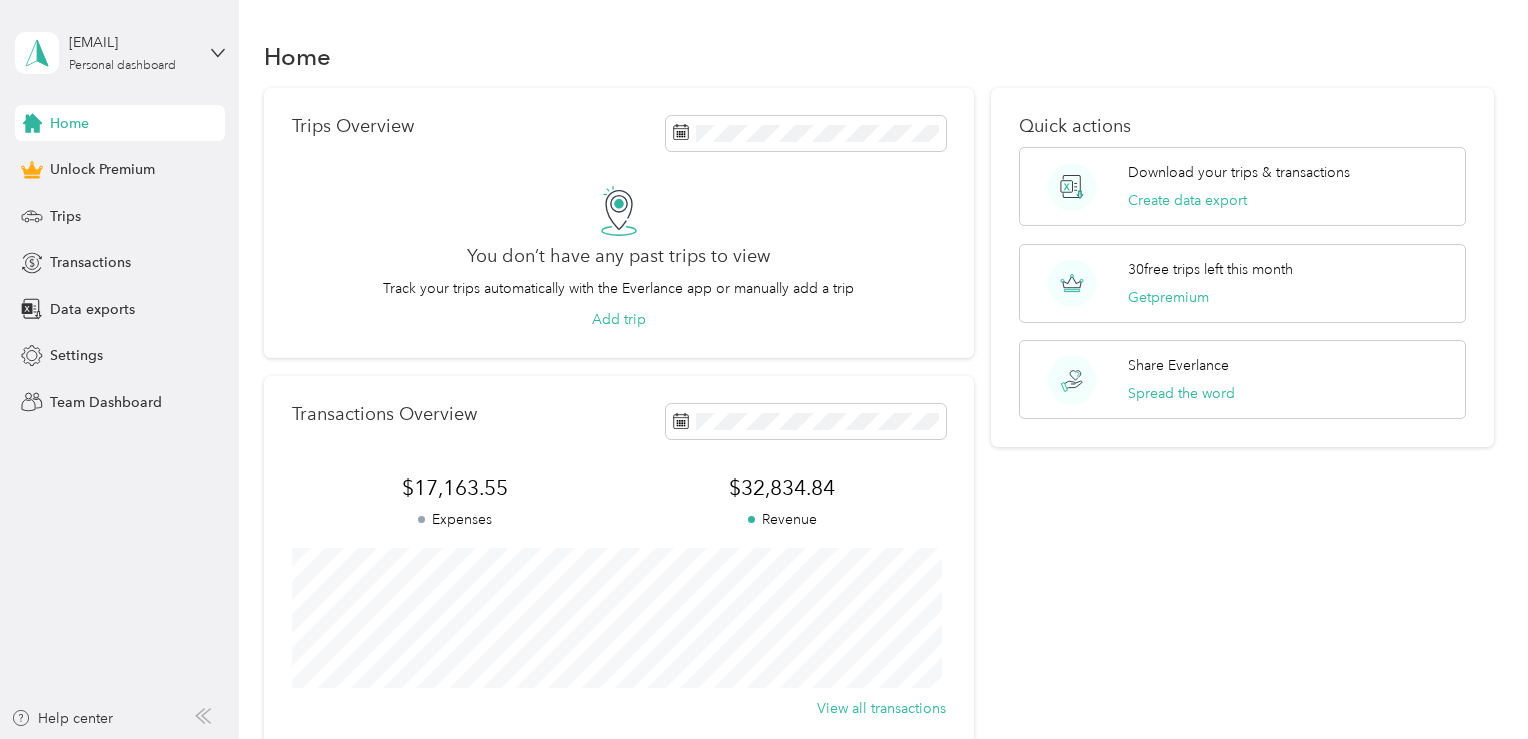 click on "Home" at bounding box center (120, 123) 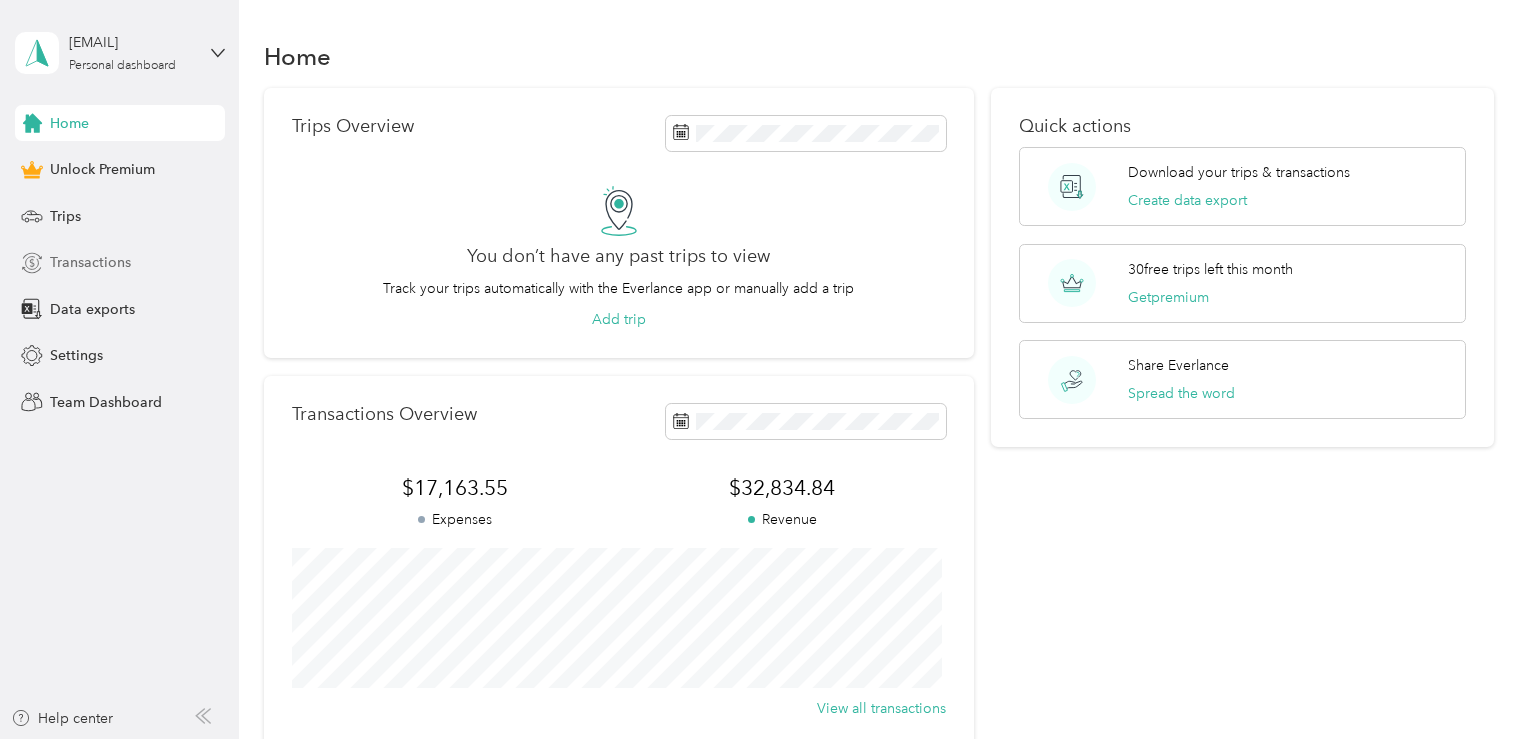 click on "Transactions" at bounding box center (90, 262) 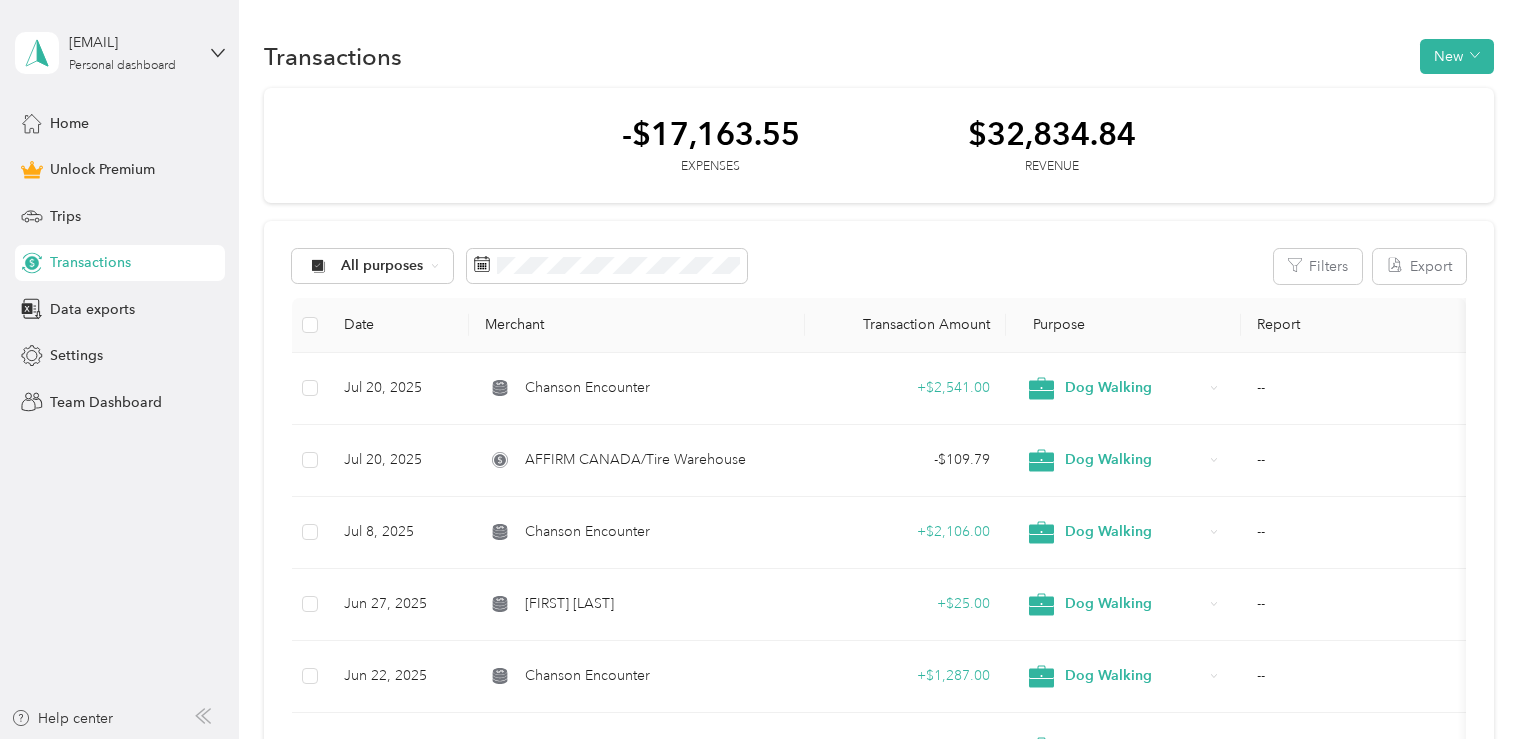click on "All purposes Filters Export Date Merchant Transaction Amount Purpose Report             Jul 20, 2025 Chanson Encounter +  $2,541.00 Dog Walking -- Jul 20, 2025 AFFIRM CANADA/Tire Warehouse -  $109.79 Dog Walking -- Jul 8, 2025 Chanson Encounter +  $2,106.00 Dog Walking -- Jun 27, 2025 [FIRST] [LAST] +  $25.00 Dog Walking -- Jun 22, 2025 Chanson Encounter +  $1,287.00 Dog Walking -- Jun 22, 2025 [FIRST] [LAST] +  $25.00 Dog Walking -- Jun 13, 2025 PetSmart -  $93.76 Dog Walking -- Jun 10, 2025 [FIRST] [LAST] +  $25.00 Dog Walking -- Jun 5, 2025 Chanson Encounter +  $1,000.00 Dog Walking -- Jun 4, 2025 AFFIRM CANADA/Tire Warehouse -  $109.79 Dog Walking -- Jun 4, 2025 Chanson Encounter +  $2,967.00 Dog Walking -- Jun 1, 2025 Esso -  $99.67 Dog Walking -- May 30, 2025 The Home Depot -  $311.75 Dog Walking -- May 30, 2025 MacEwen -  $82.91 Dog Walking -- May 29, 2025 Petro-canada -  $19.34 Dog Walking -- May 27, 2025 MacEwen -  $80.28 Dog Walking -- May 25, 2025 MacEwen -  $48.46 Dog Walking -- May 25, 2025 Petsmart" at bounding box center [879, 1227] 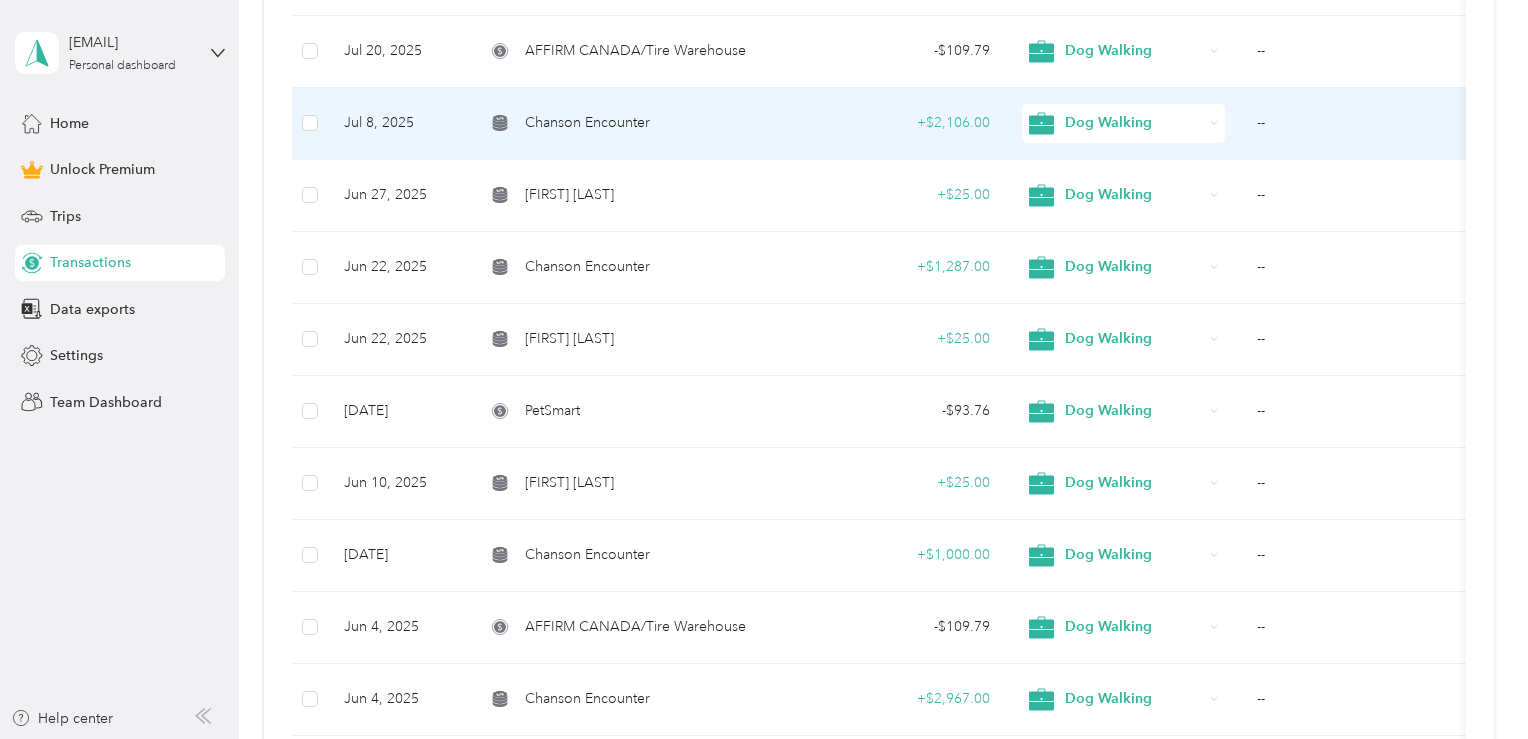 scroll, scrollTop: 0, scrollLeft: 0, axis: both 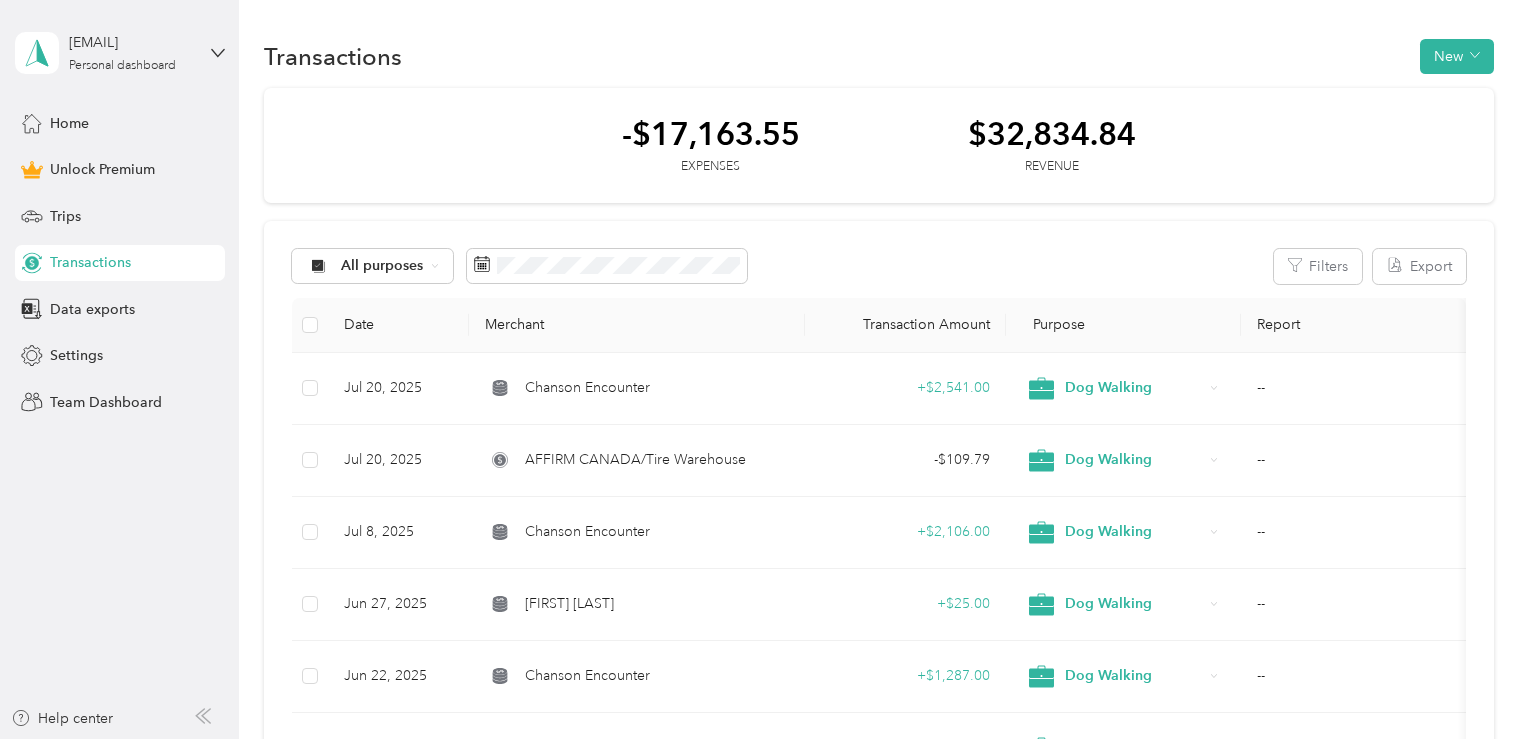 click on "$32,834.84" at bounding box center (1052, 133) 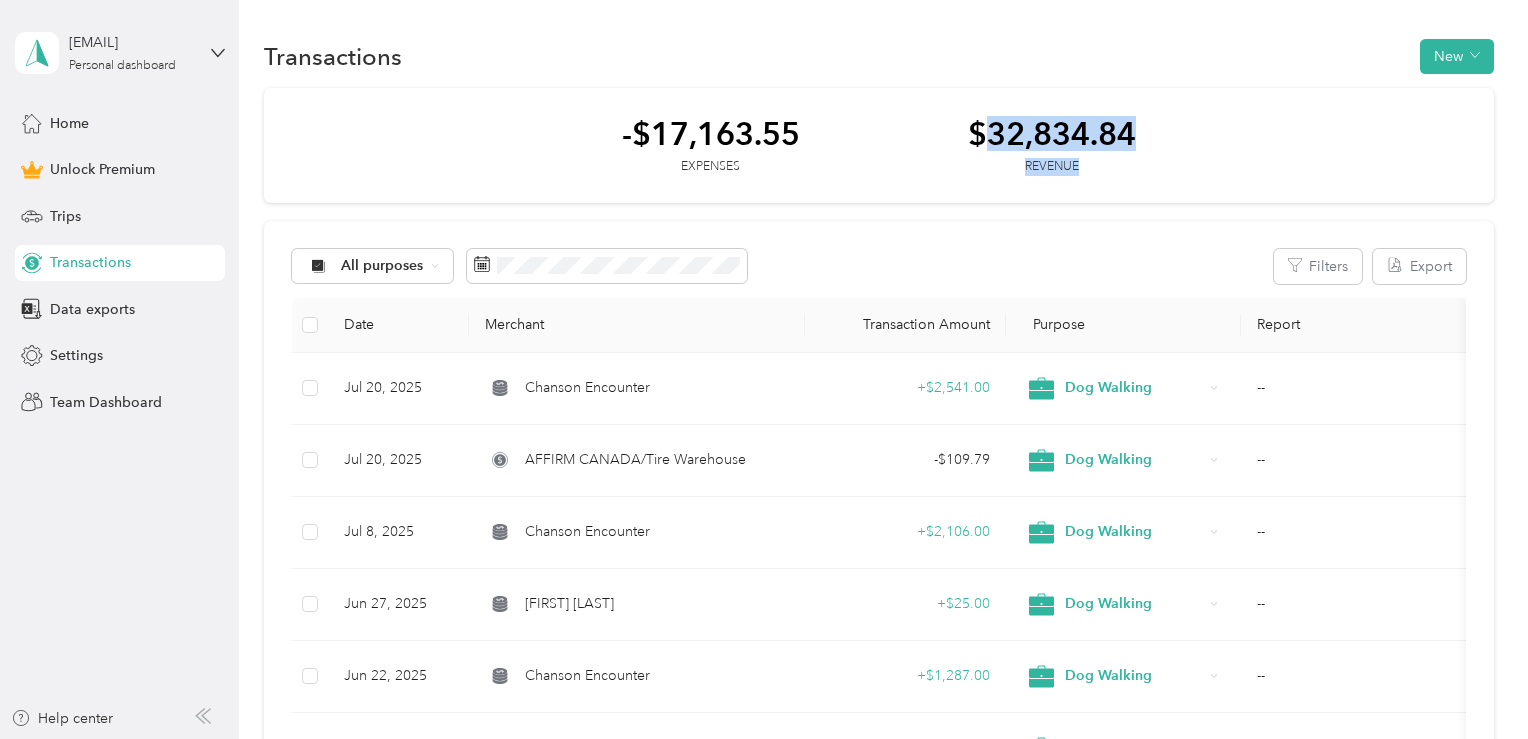 drag, startPoint x: 990, startPoint y: 131, endPoint x: 1041, endPoint y: 162, distance: 59.682495 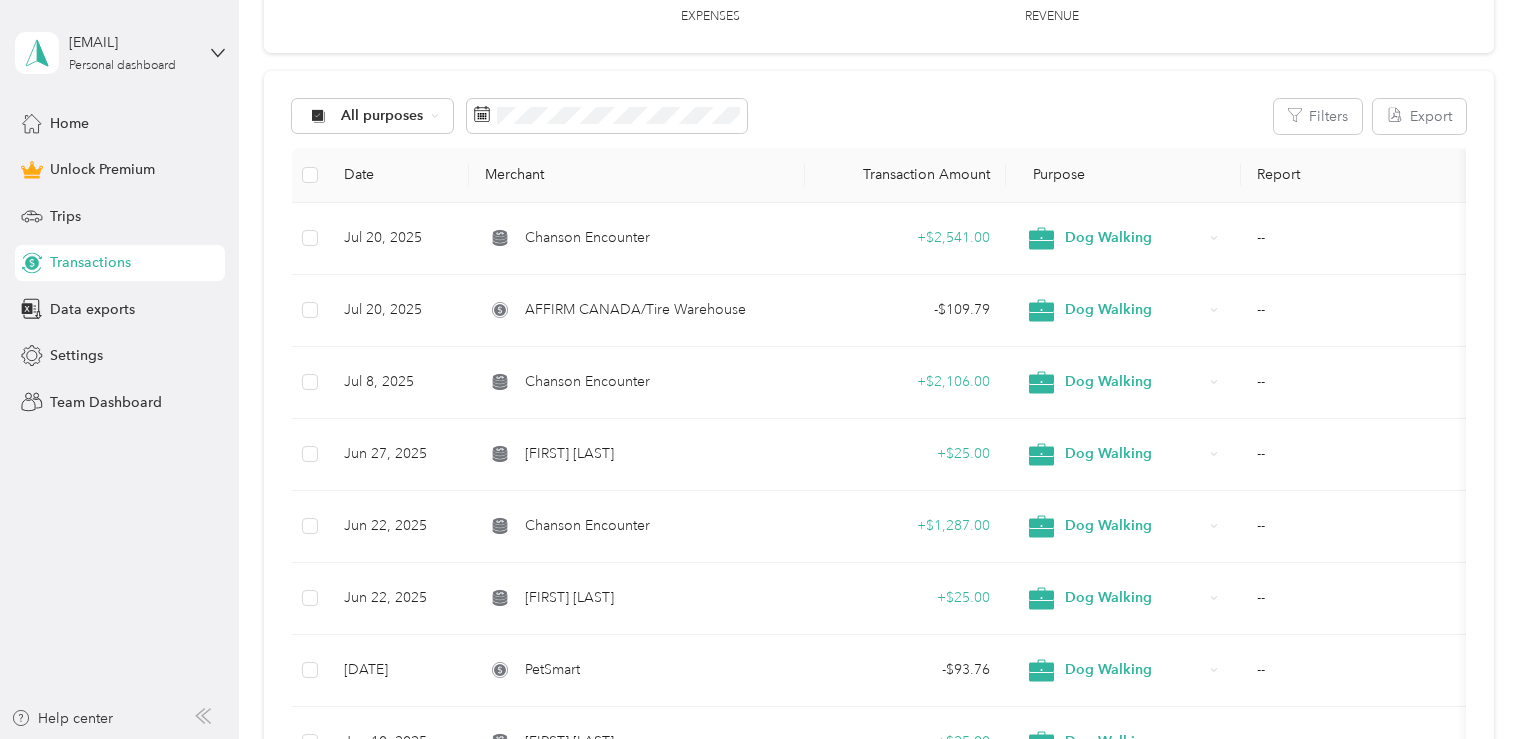 scroll, scrollTop: 0, scrollLeft: 0, axis: both 